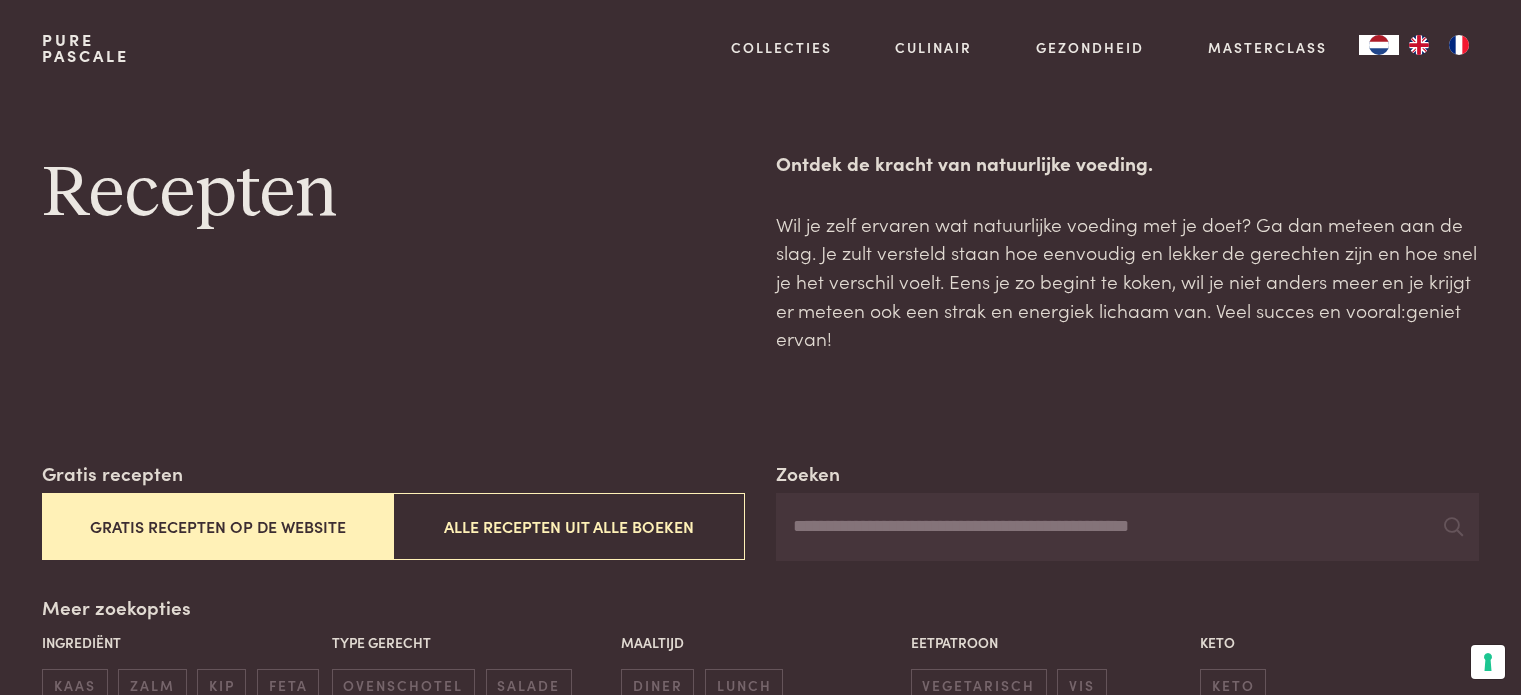 scroll, scrollTop: 0, scrollLeft: 0, axis: both 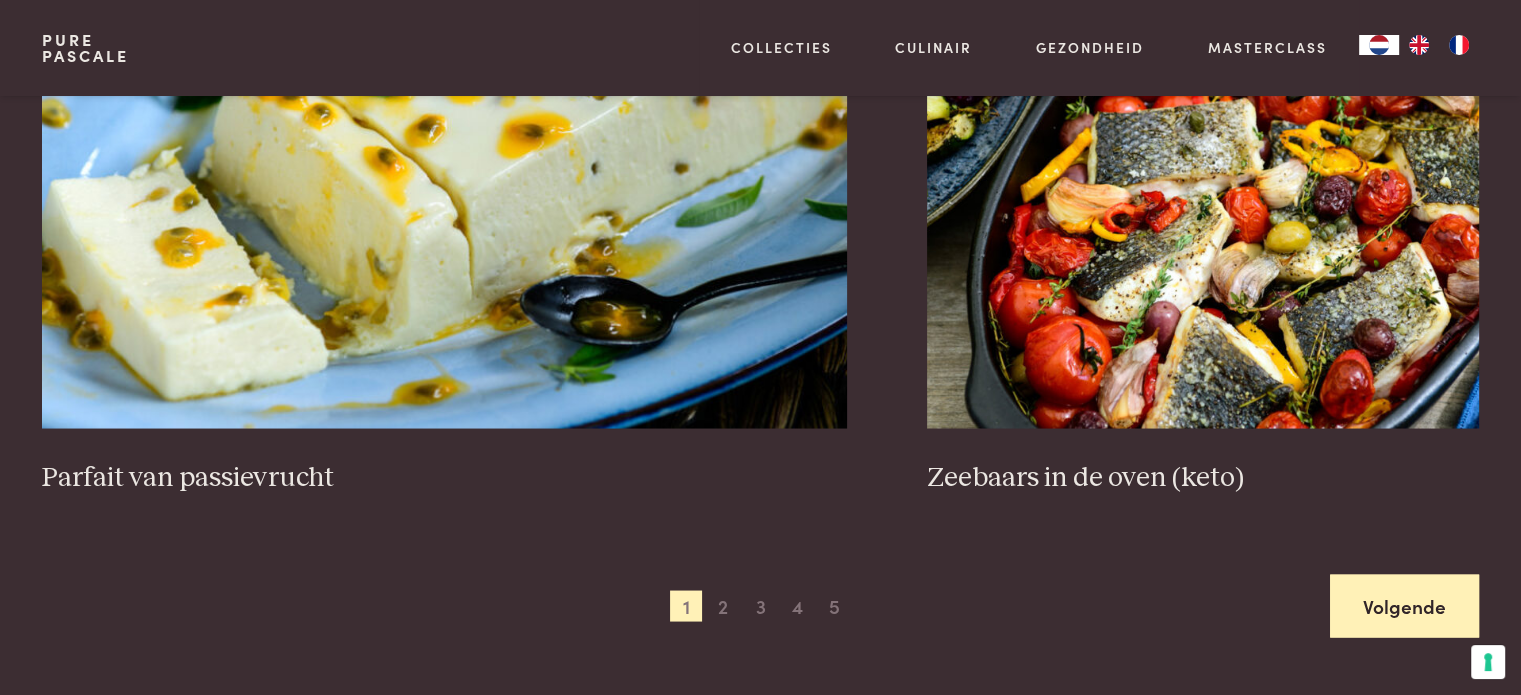 click on "Volgende" at bounding box center [1404, 605] 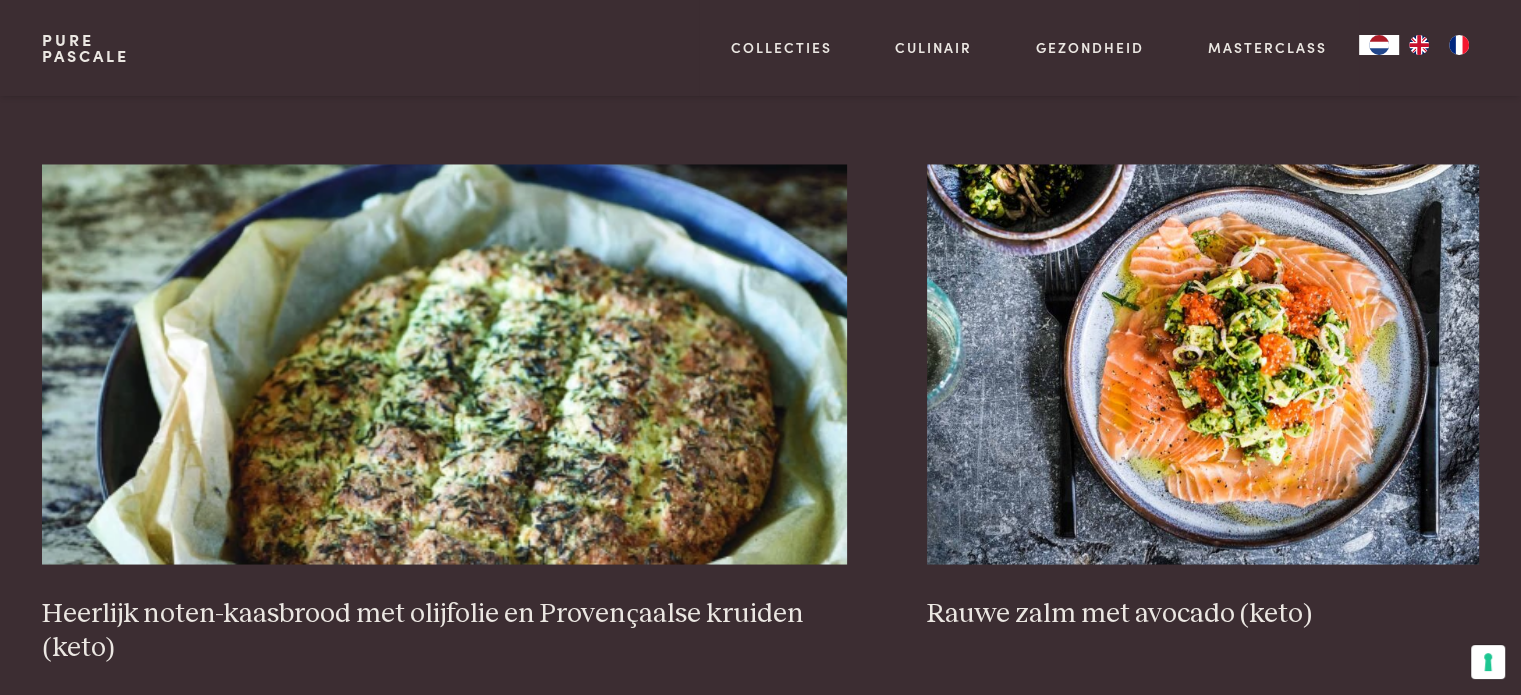 scroll, scrollTop: 3535, scrollLeft: 0, axis: vertical 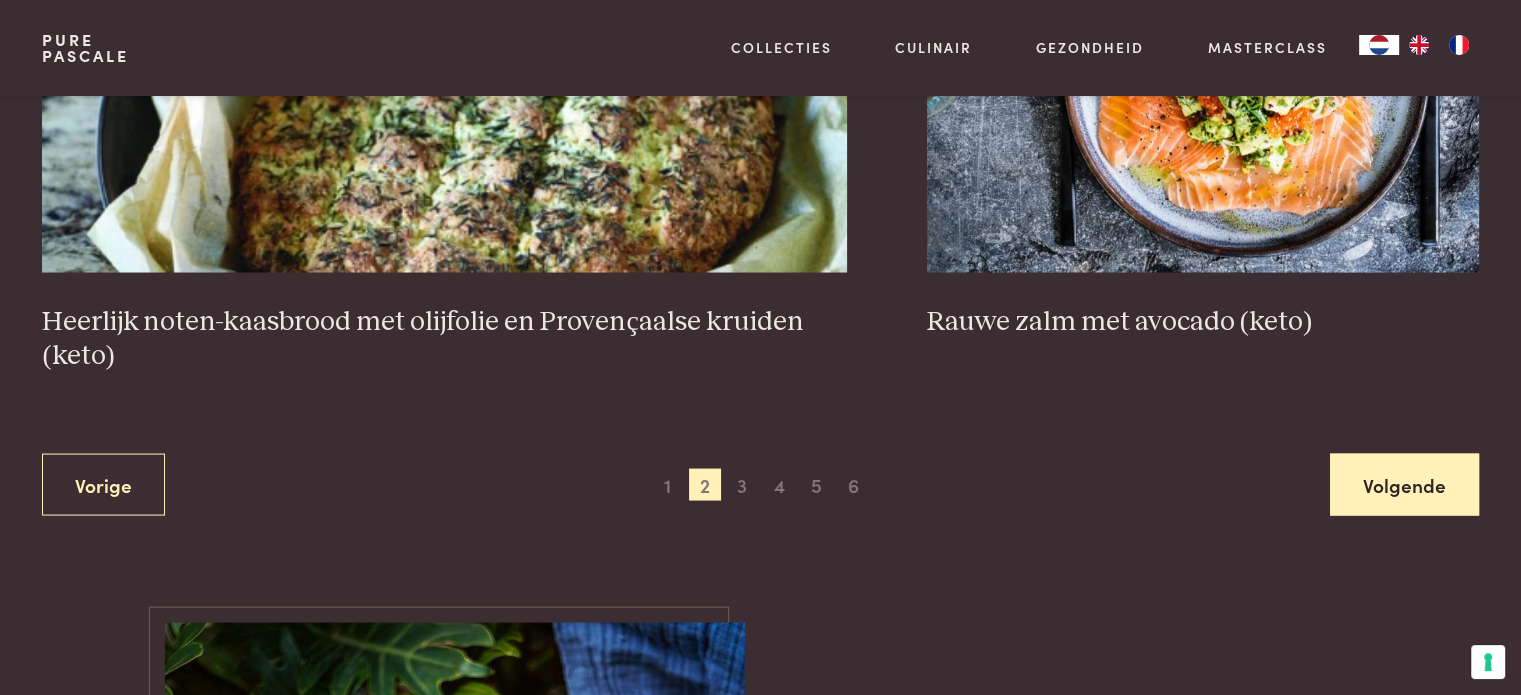 click on "Volgende" at bounding box center (1404, 485) 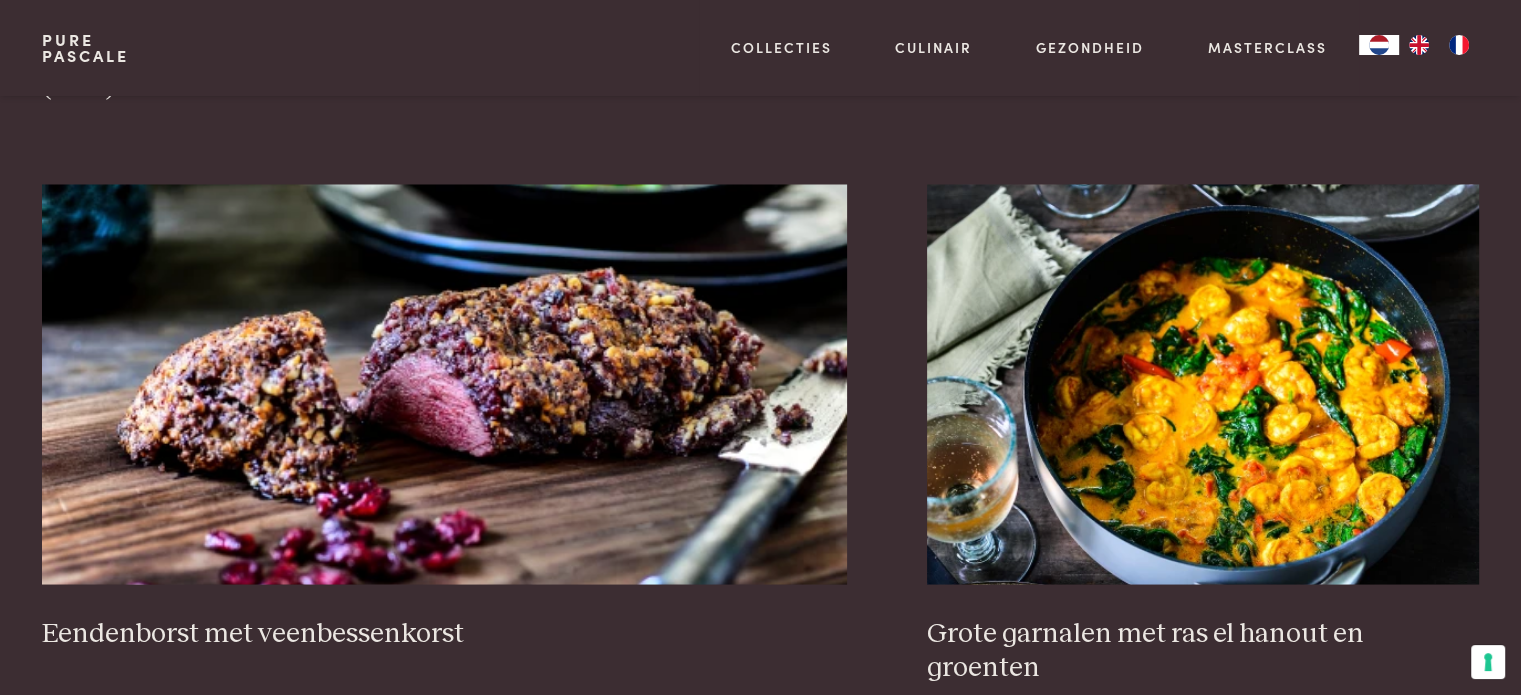 scroll, scrollTop: 3619, scrollLeft: 0, axis: vertical 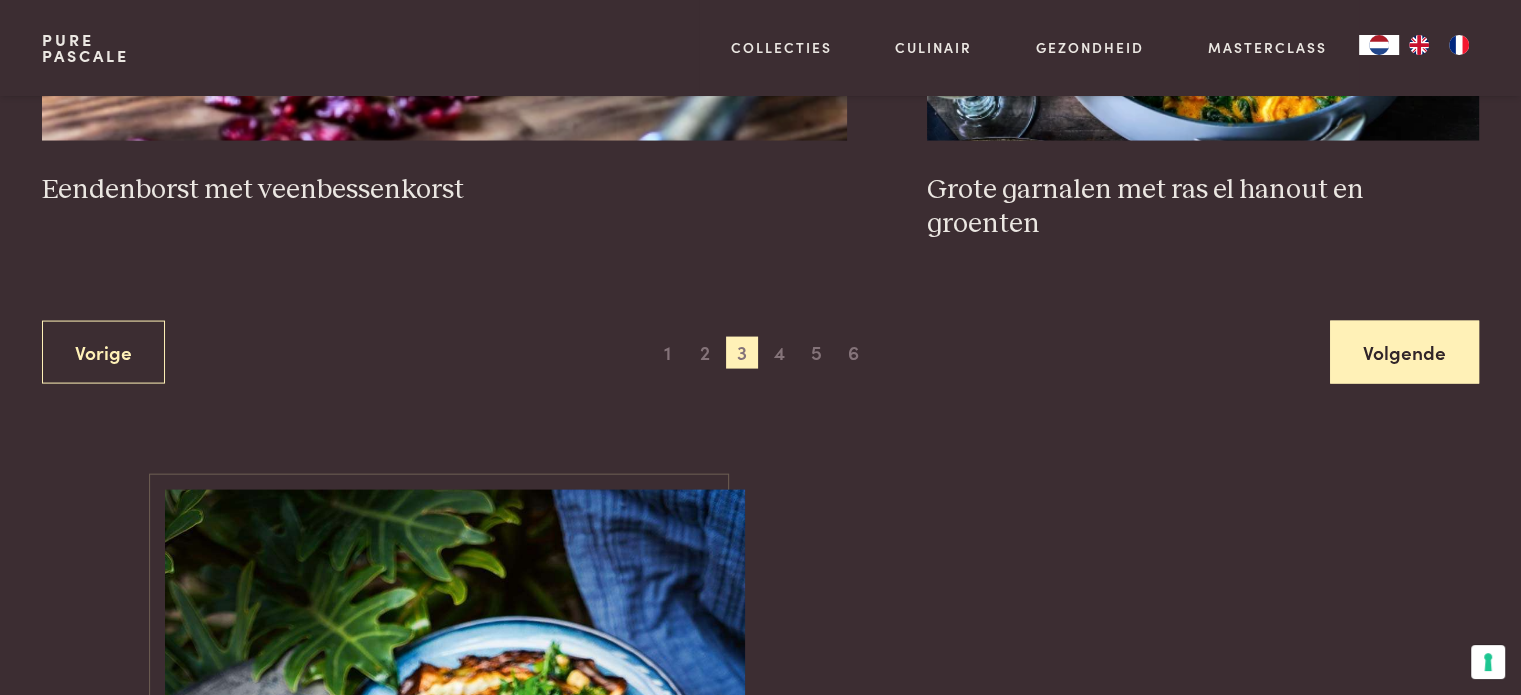 click on "Volgende" at bounding box center [1404, 352] 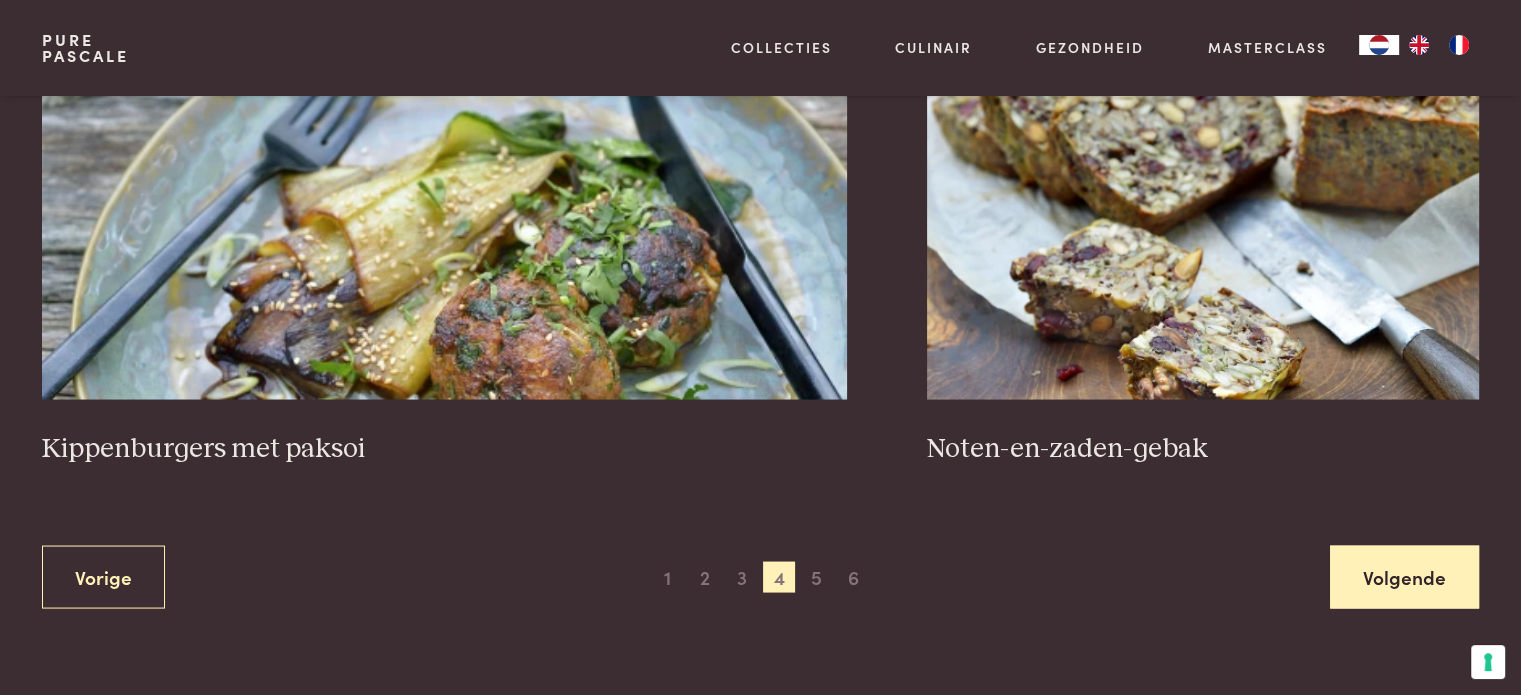 scroll, scrollTop: 3699, scrollLeft: 0, axis: vertical 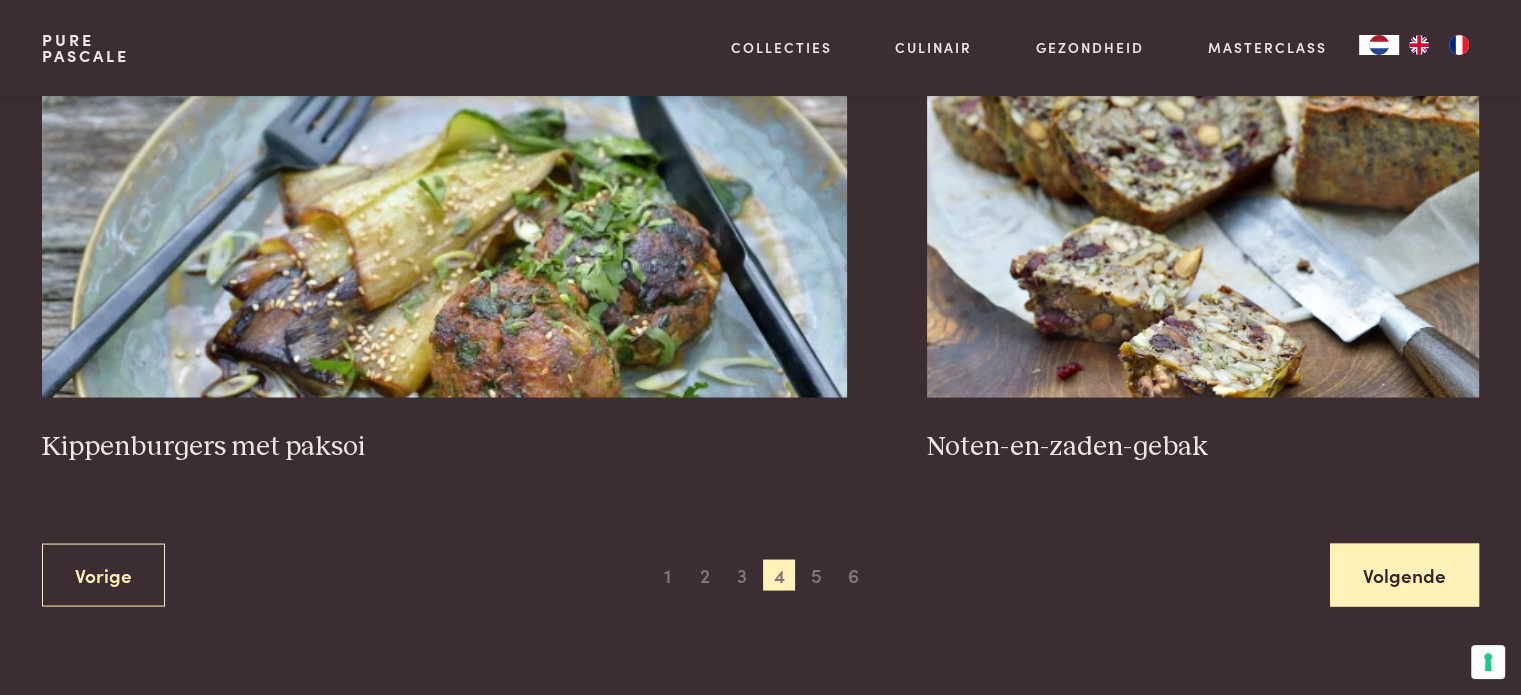 click on "Volgende" at bounding box center [1404, 574] 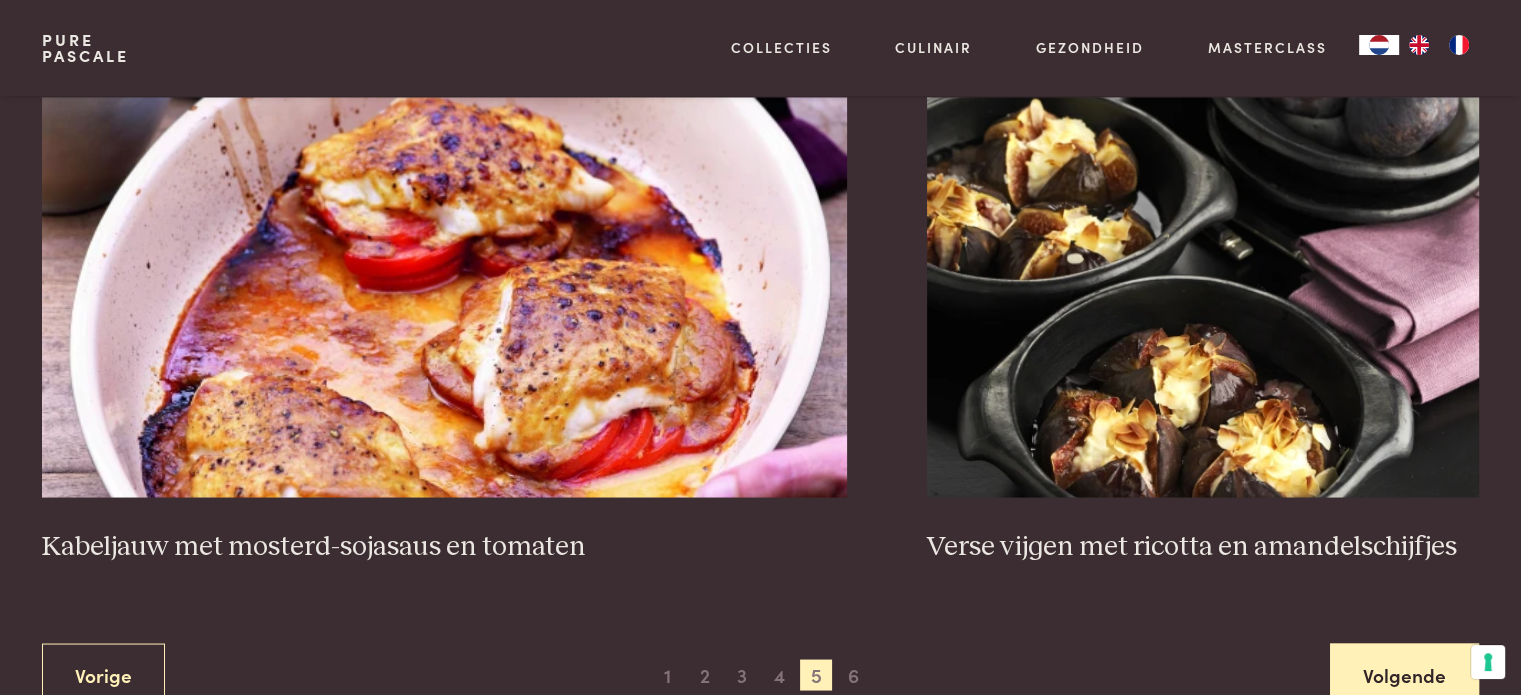 scroll, scrollTop: 3619, scrollLeft: 0, axis: vertical 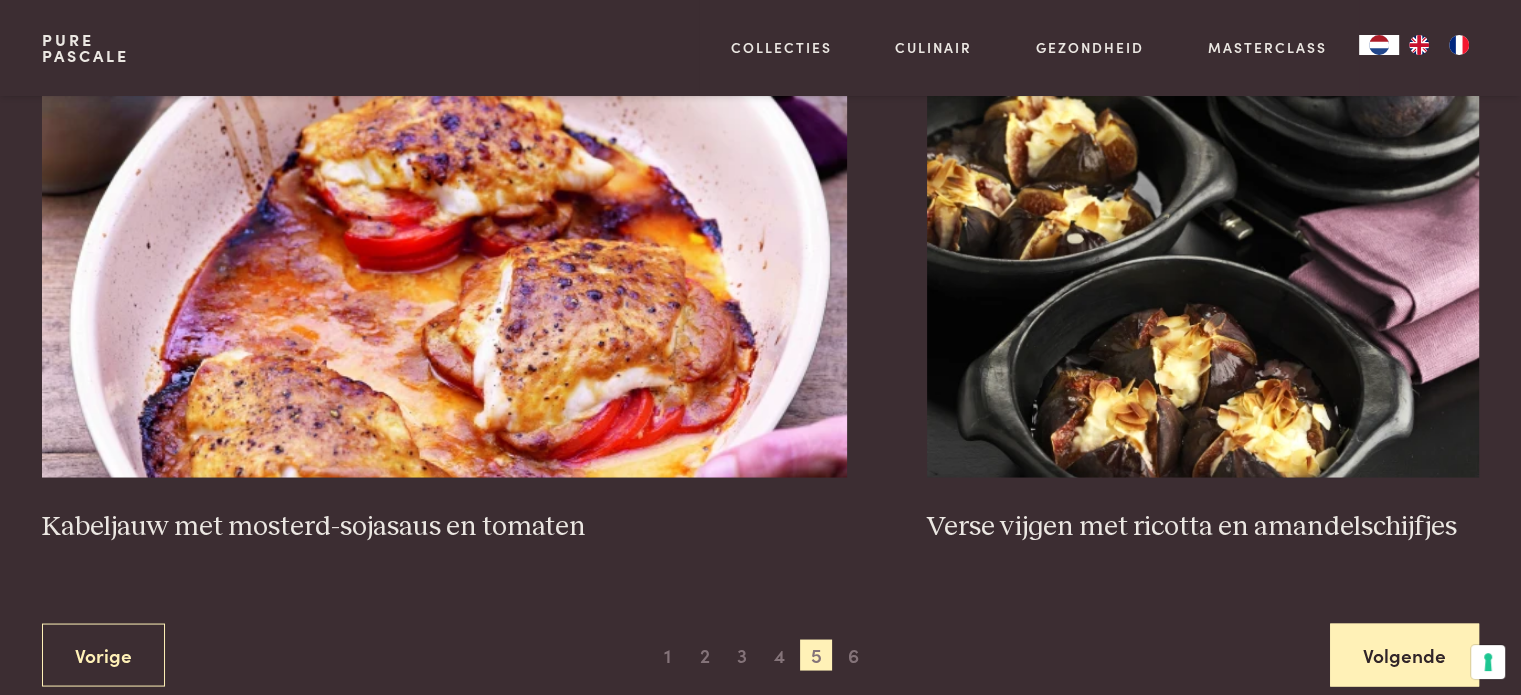 click on "Volgende" at bounding box center [1404, 654] 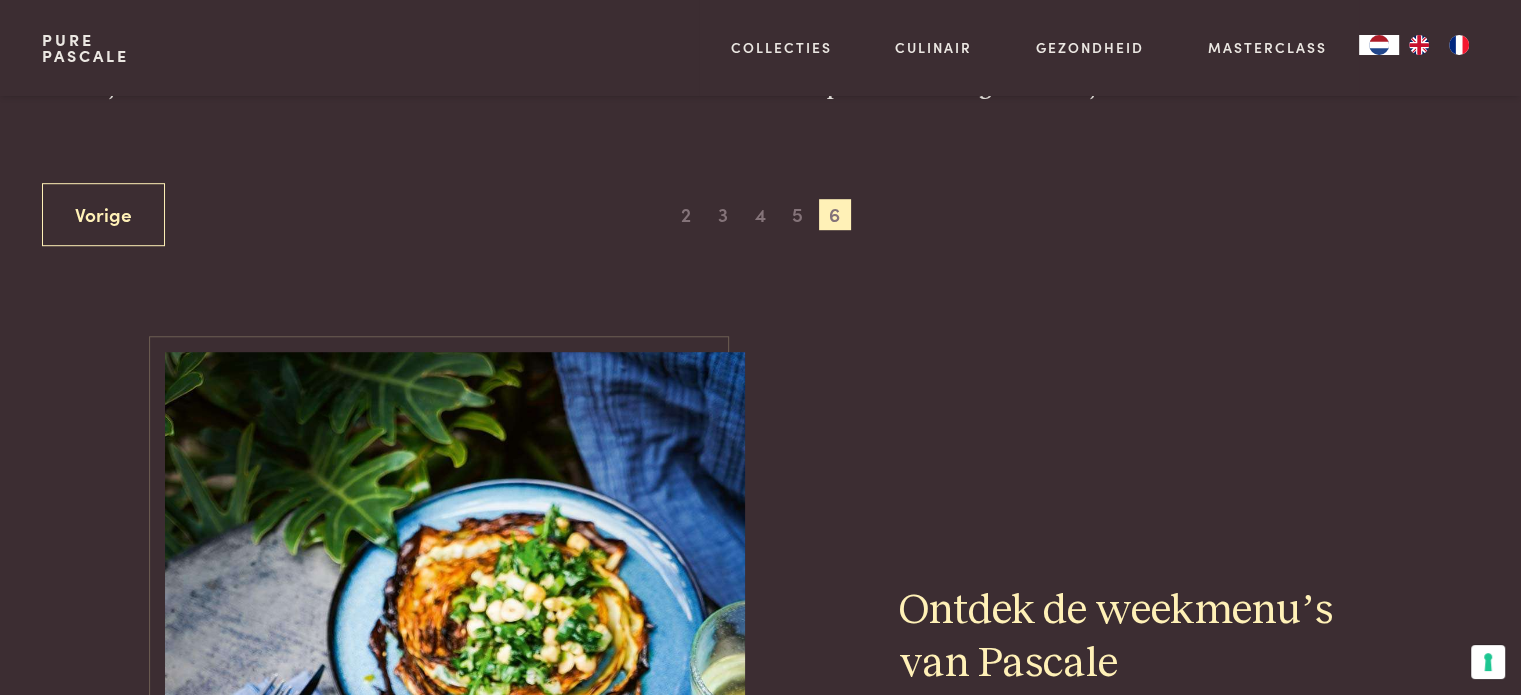 scroll, scrollTop: 1299, scrollLeft: 0, axis: vertical 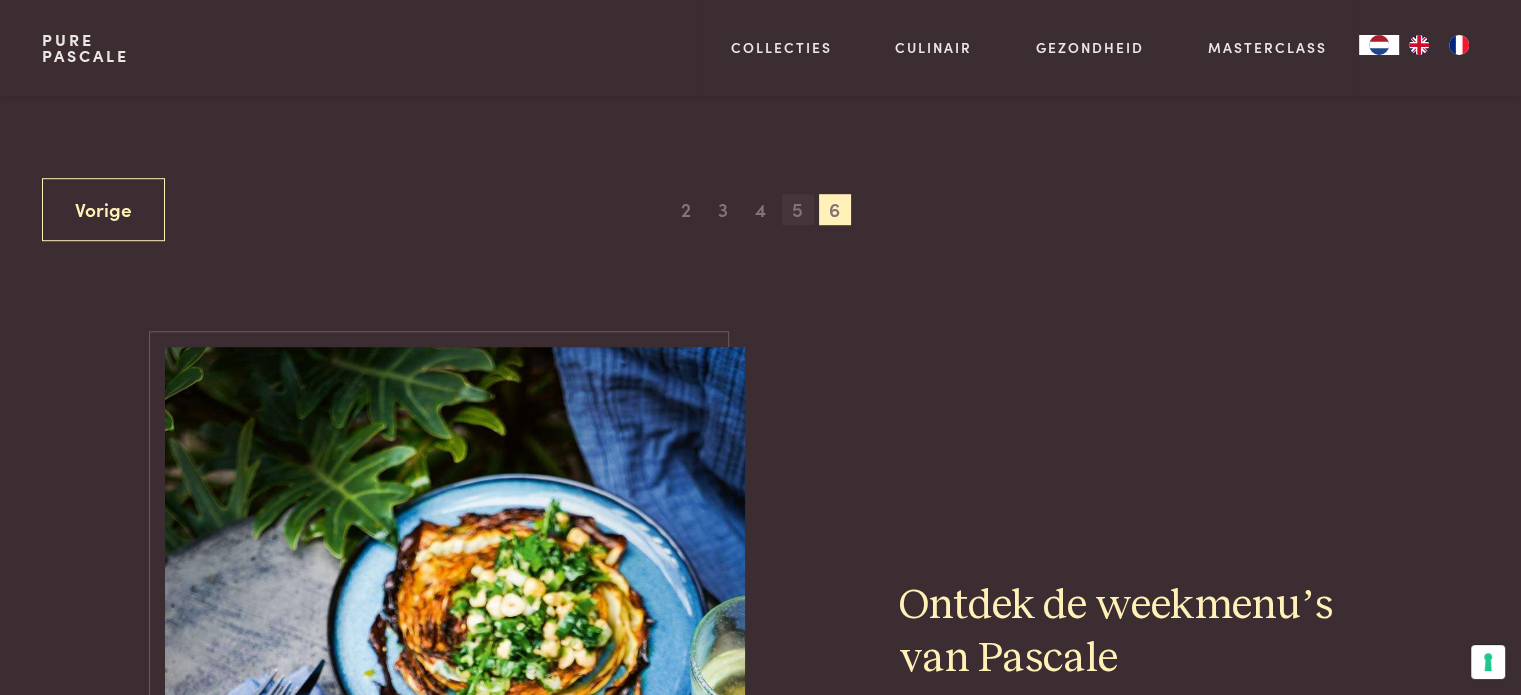 click on "5" at bounding box center [798, 210] 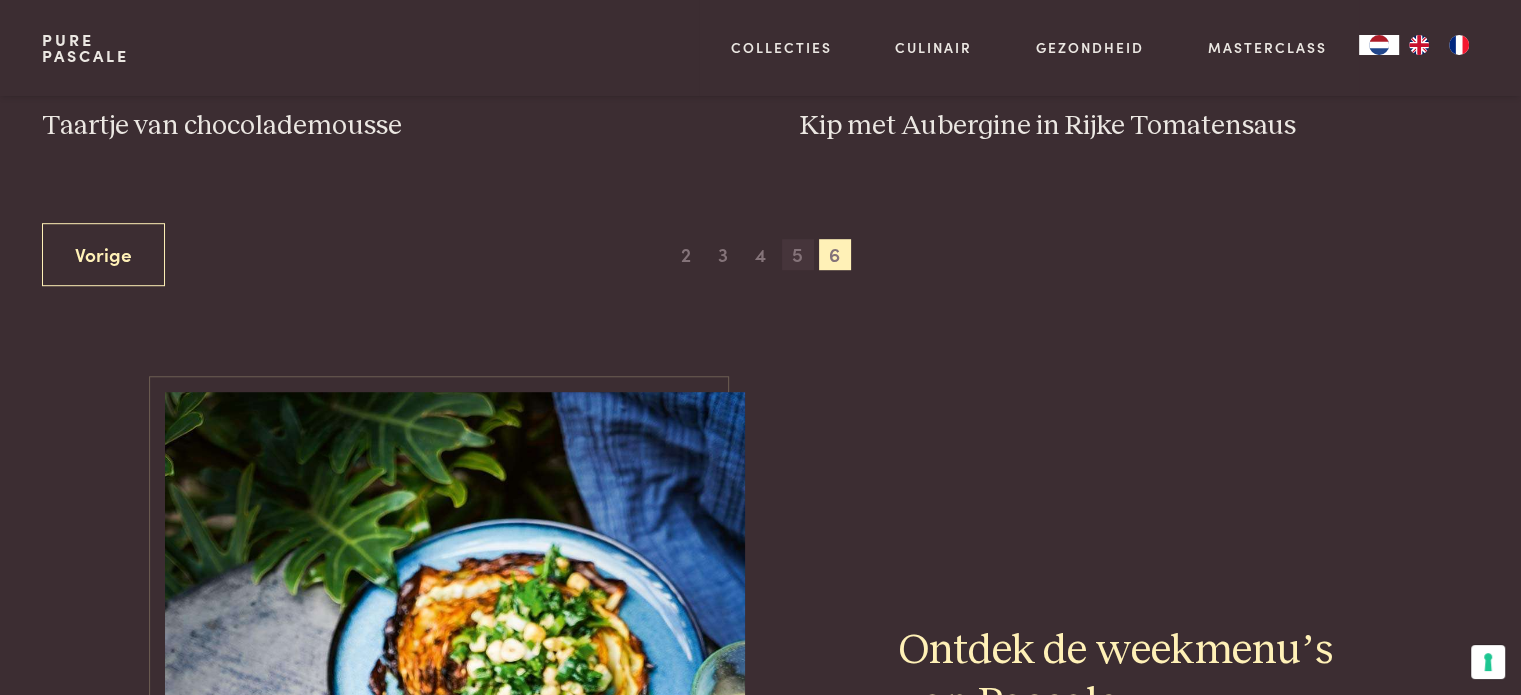 scroll, scrollTop: 1253, scrollLeft: 0, axis: vertical 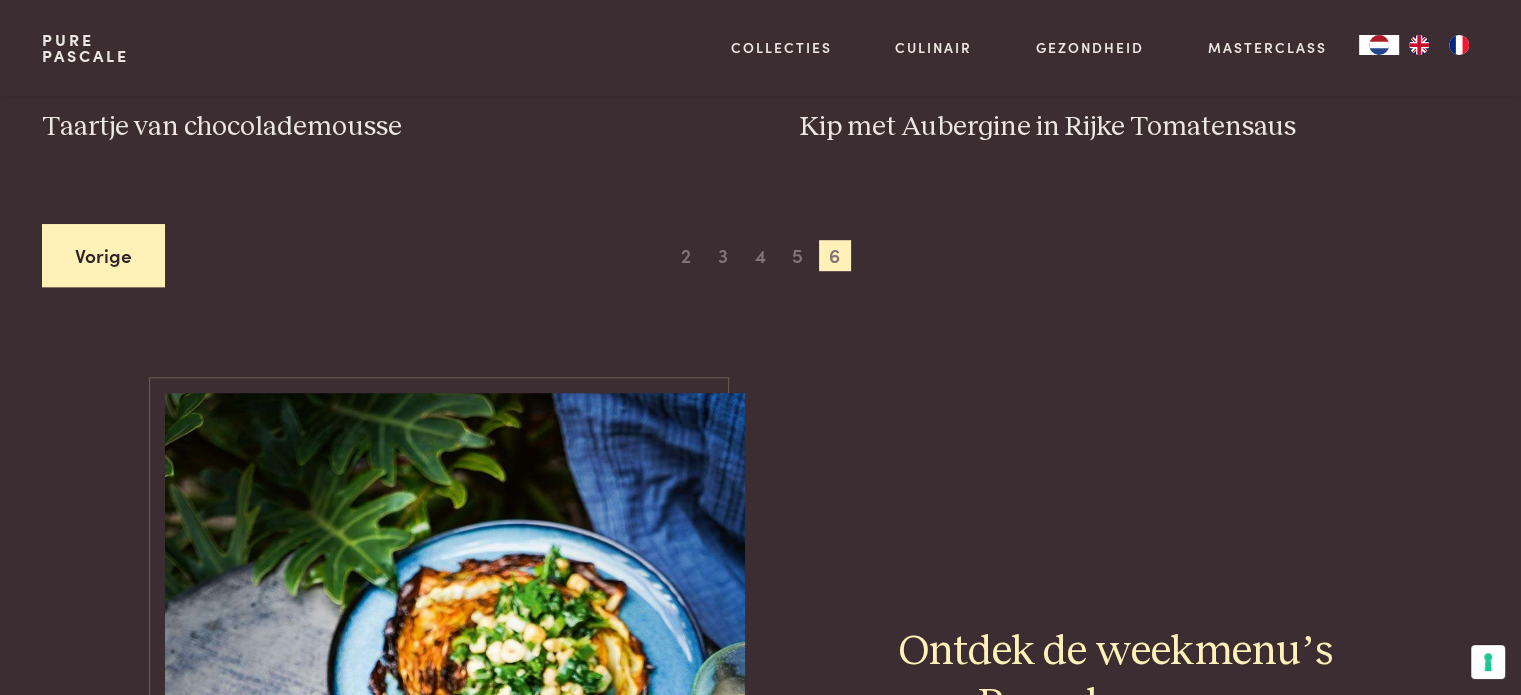 click on "Vorige" at bounding box center [103, 255] 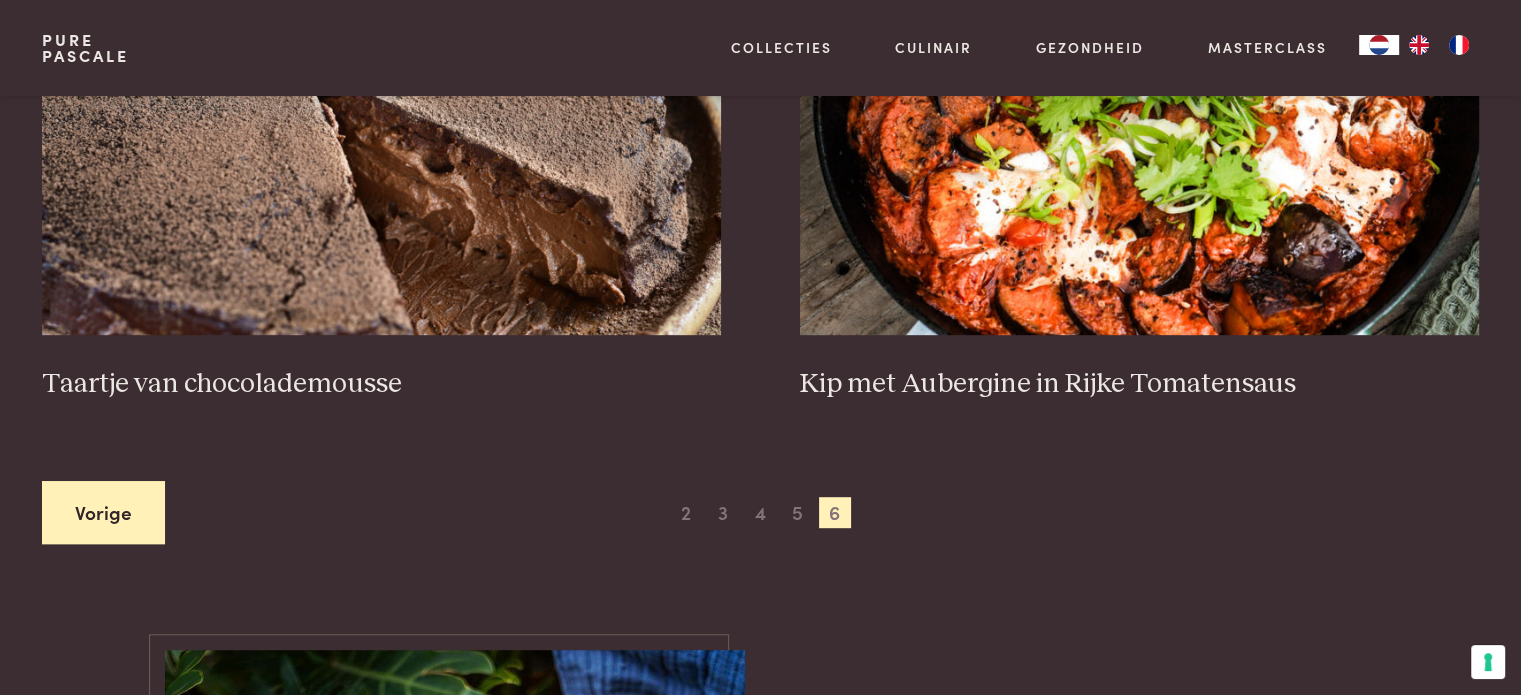 scroll, scrollTop: 984, scrollLeft: 0, axis: vertical 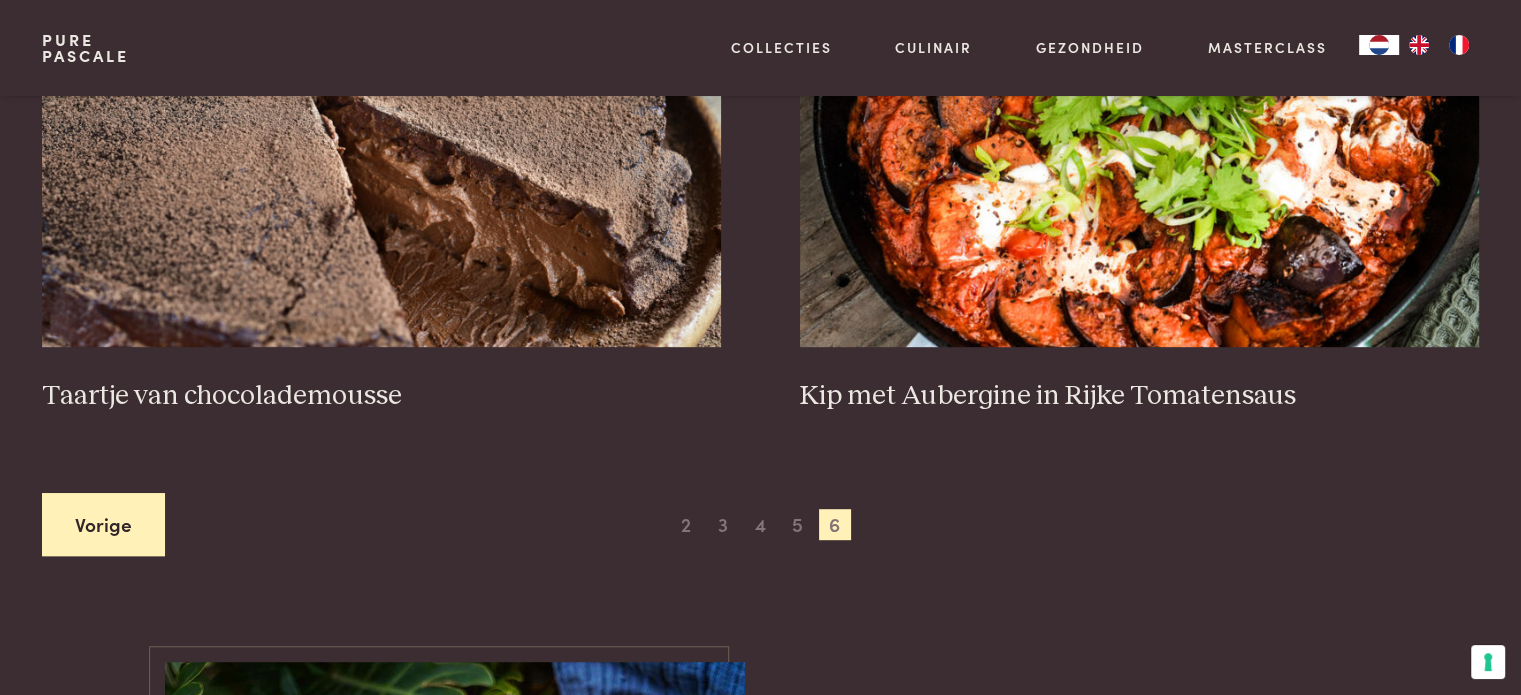 click on "Vorige" at bounding box center (103, 524) 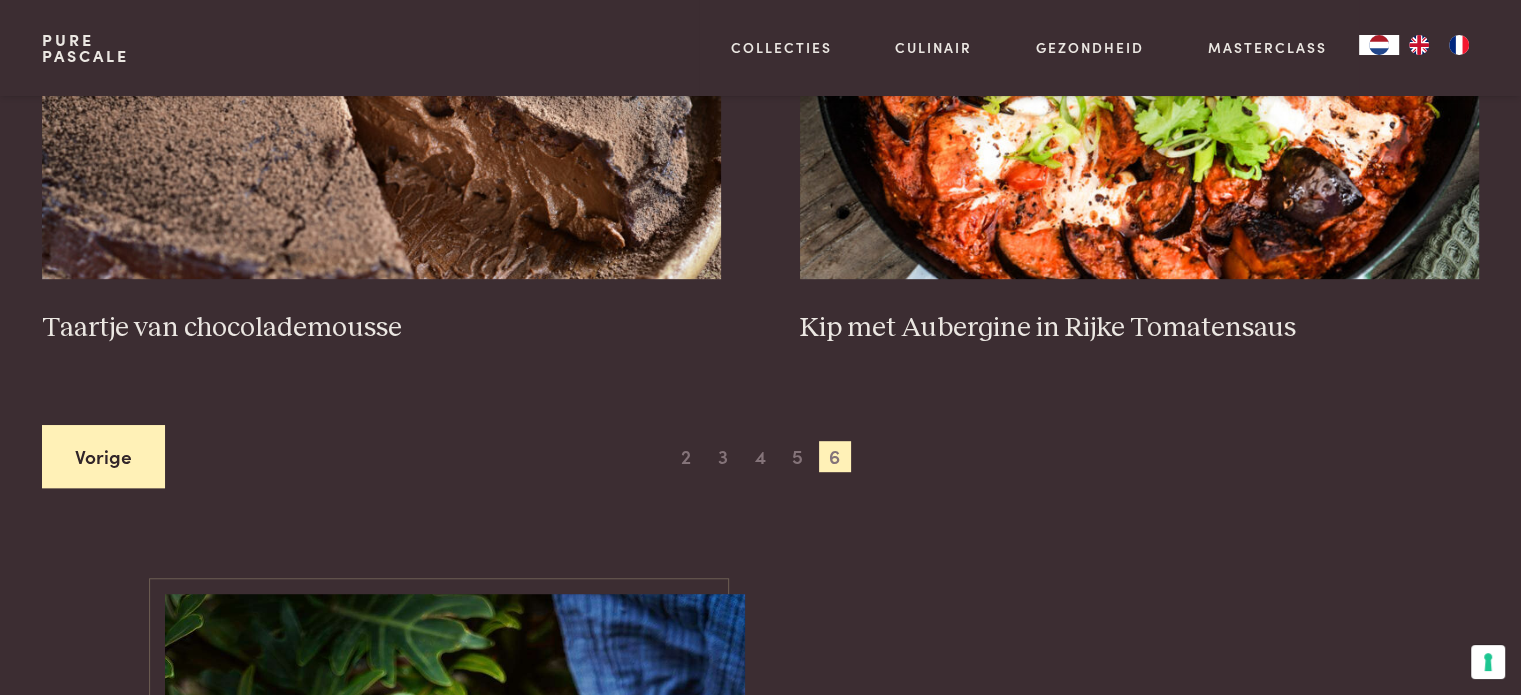 click on "Vorige" at bounding box center (103, 456) 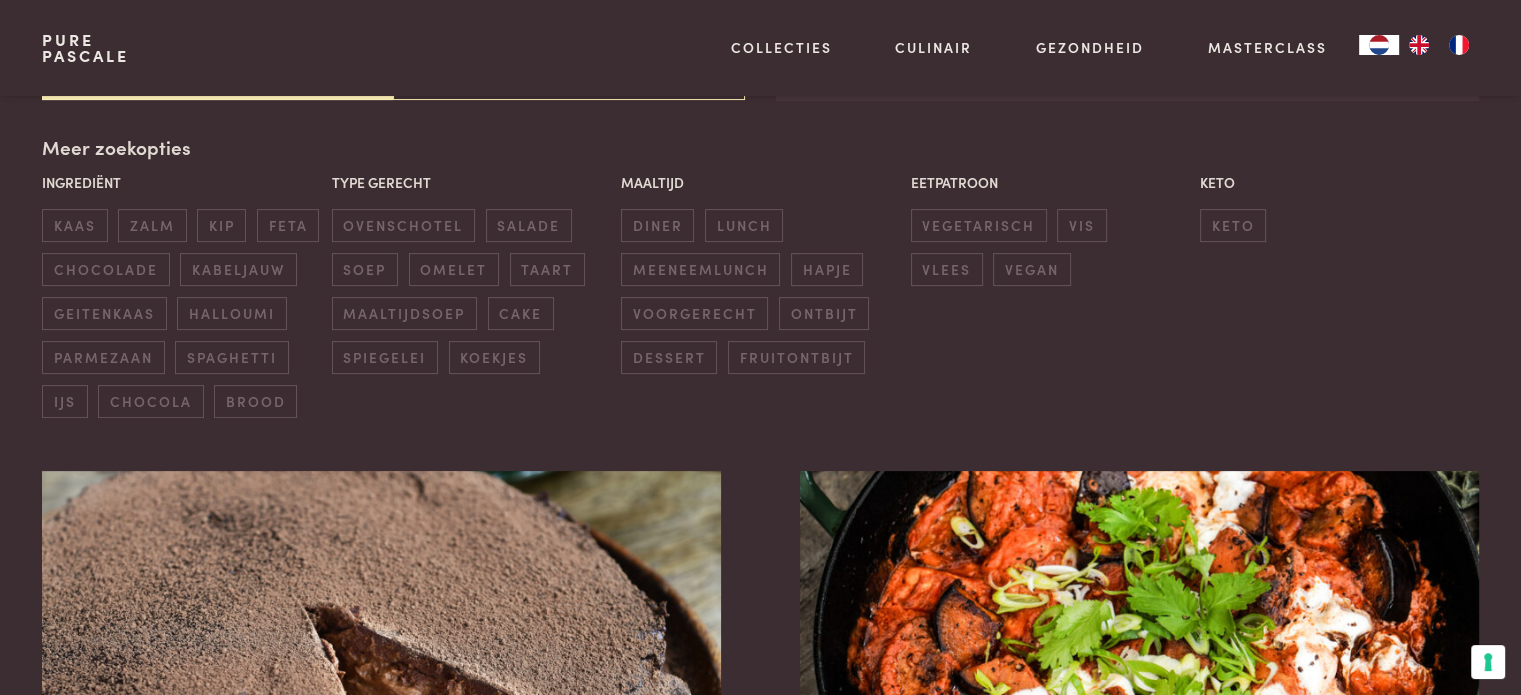 scroll, scrollTop: 459, scrollLeft: 0, axis: vertical 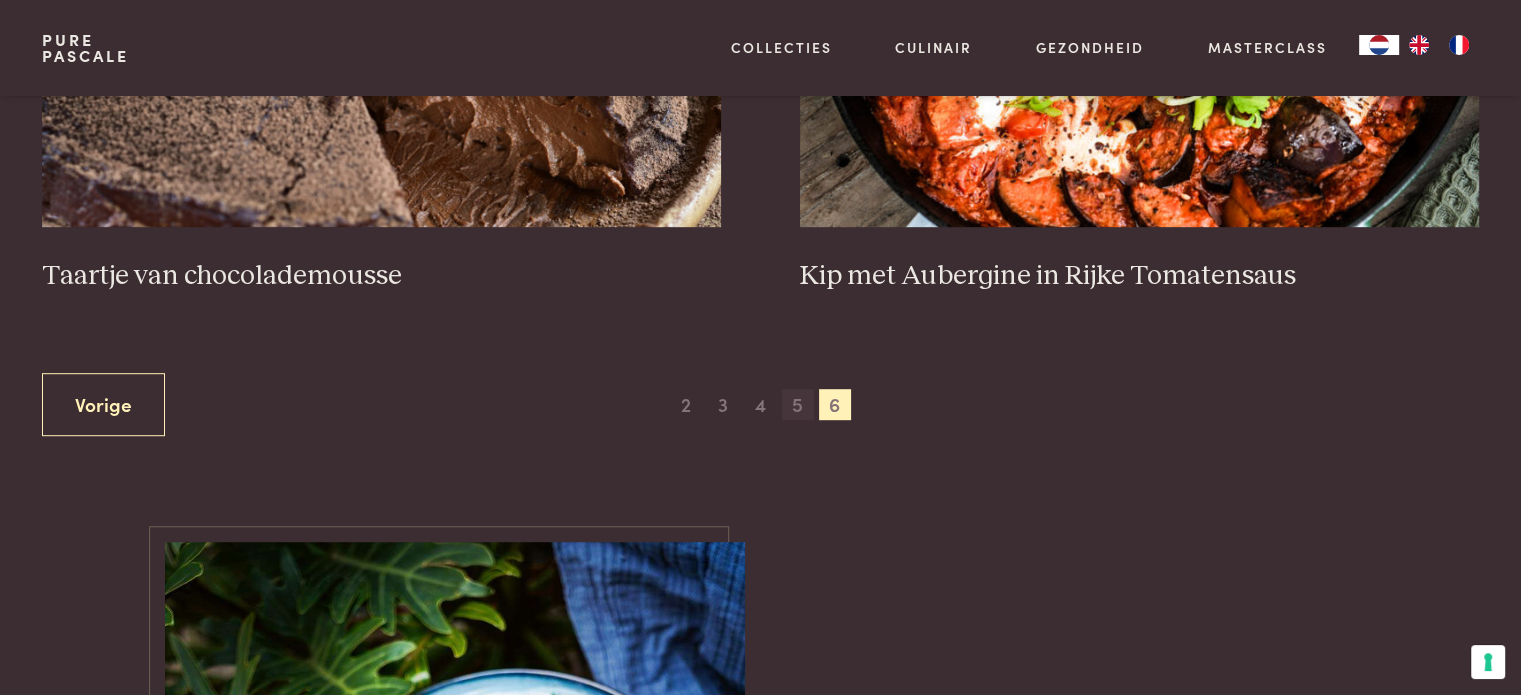 click on "5" at bounding box center (798, 405) 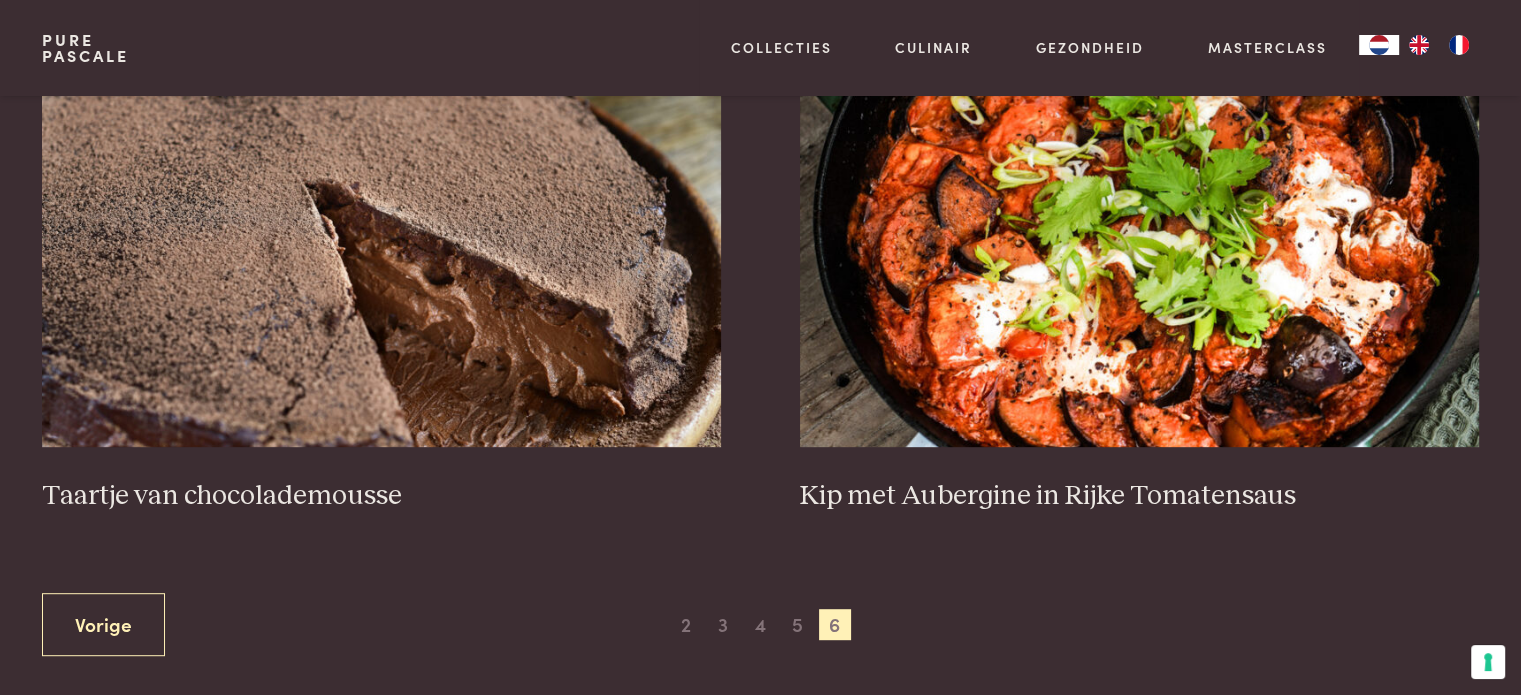 scroll, scrollTop: 887, scrollLeft: 0, axis: vertical 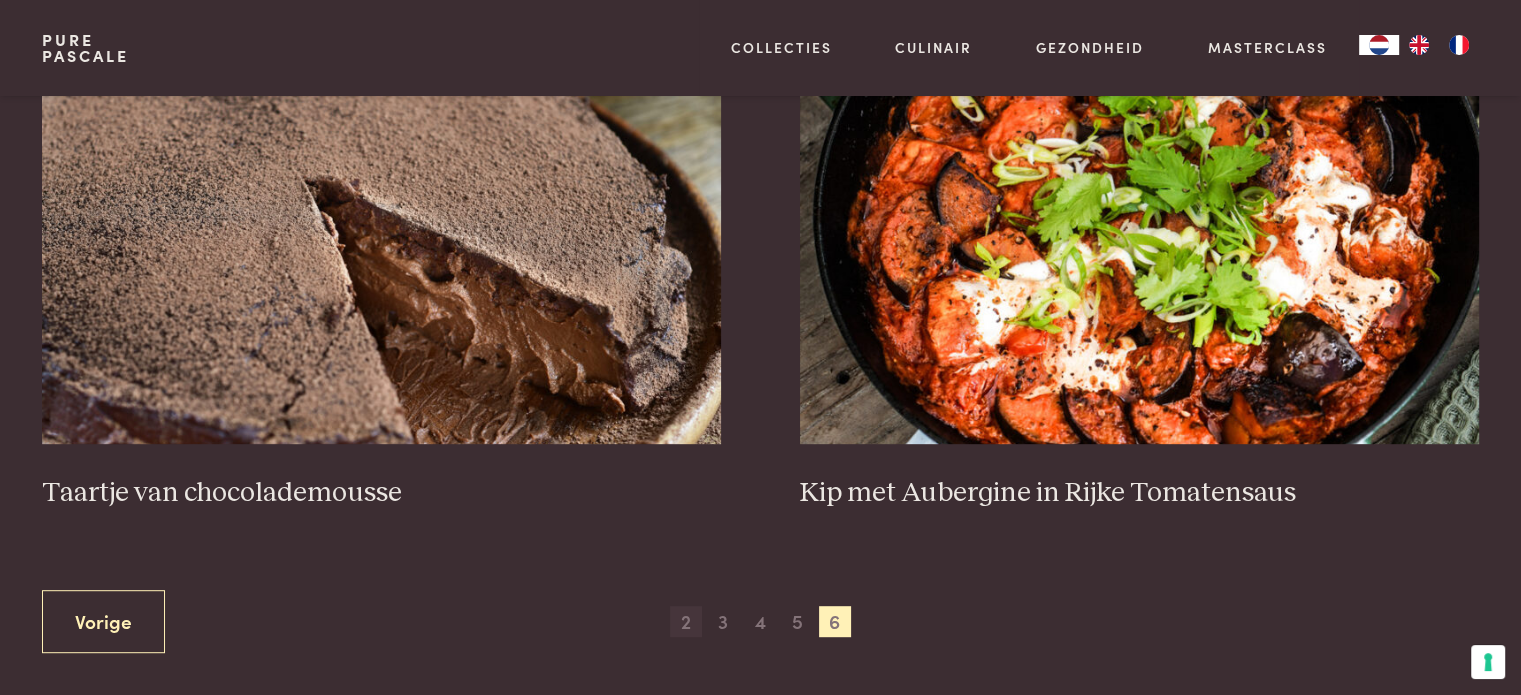 click on "2" at bounding box center (686, 622) 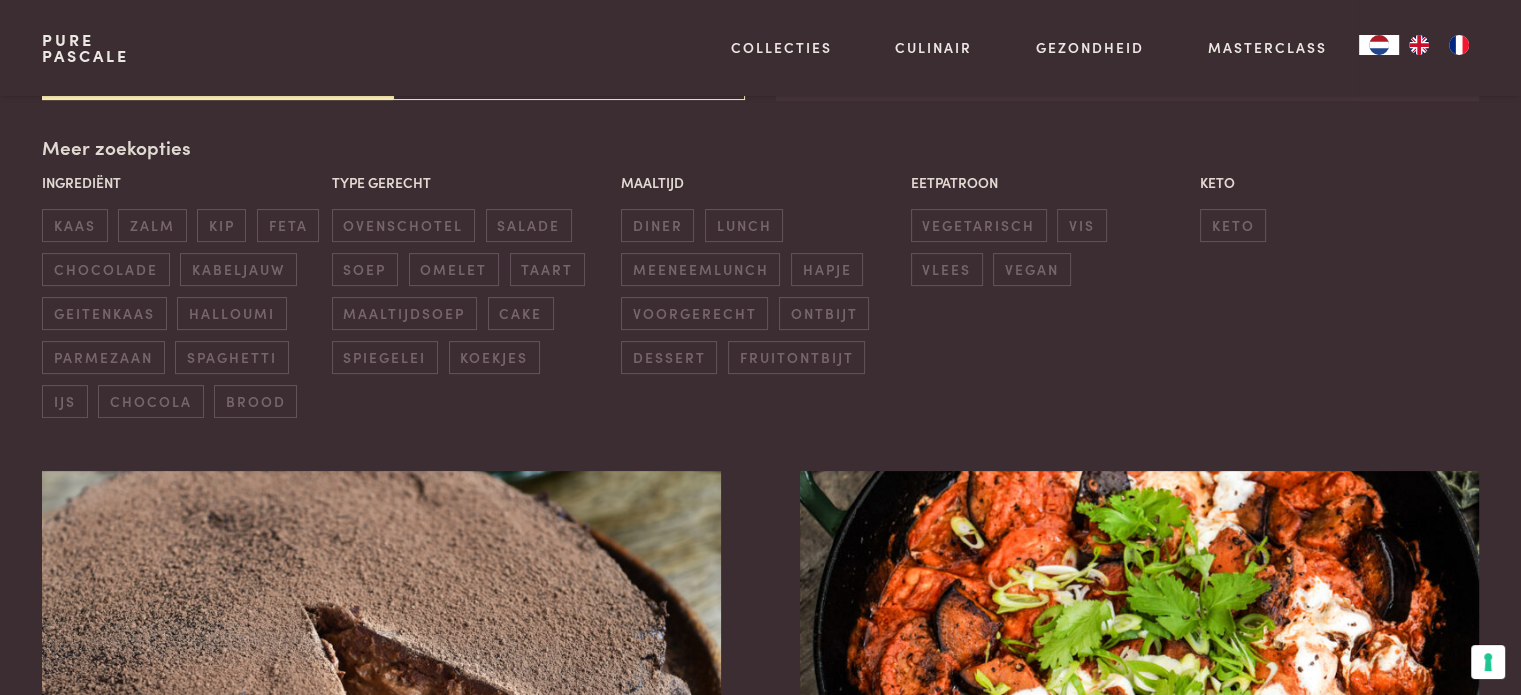 scroll, scrollTop: 459, scrollLeft: 0, axis: vertical 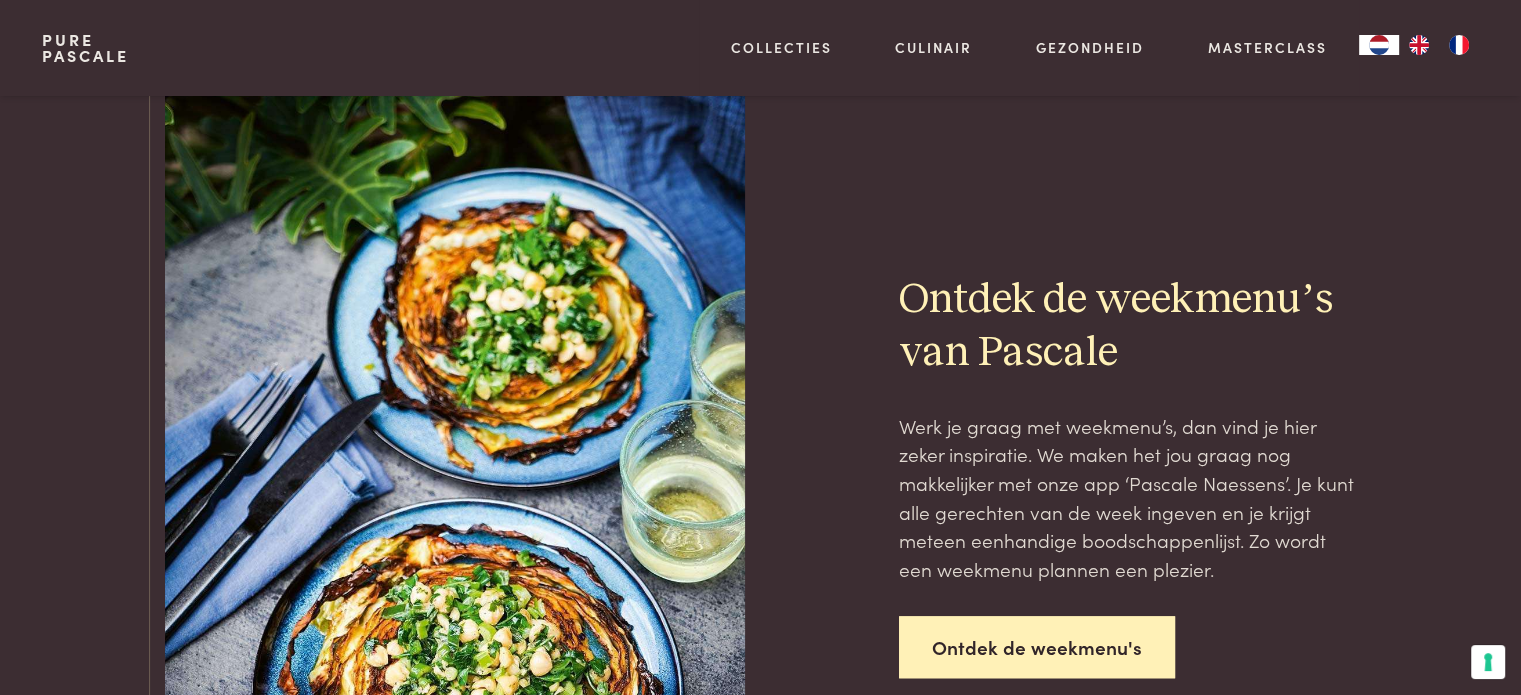 click on "Ontdek de weekmenu's" at bounding box center [1037, 647] 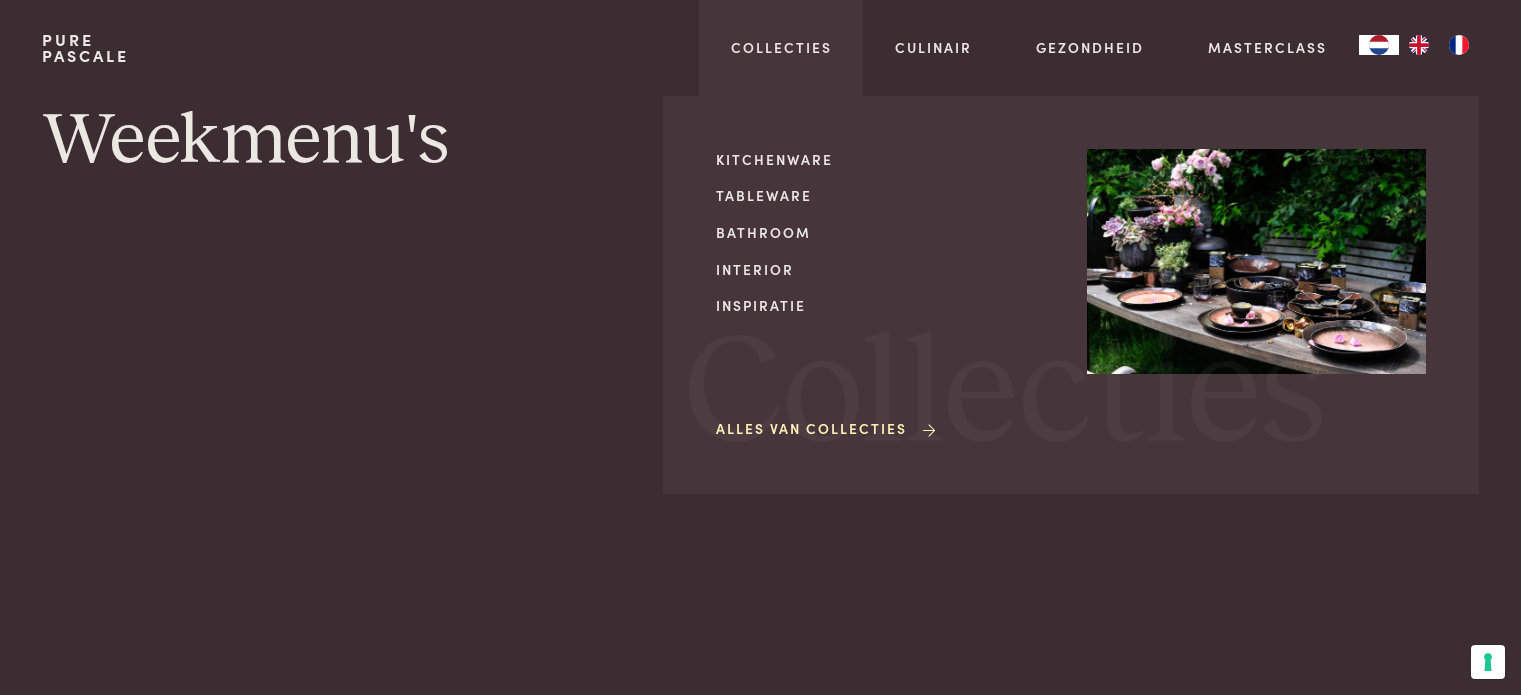 scroll, scrollTop: 0, scrollLeft: 0, axis: both 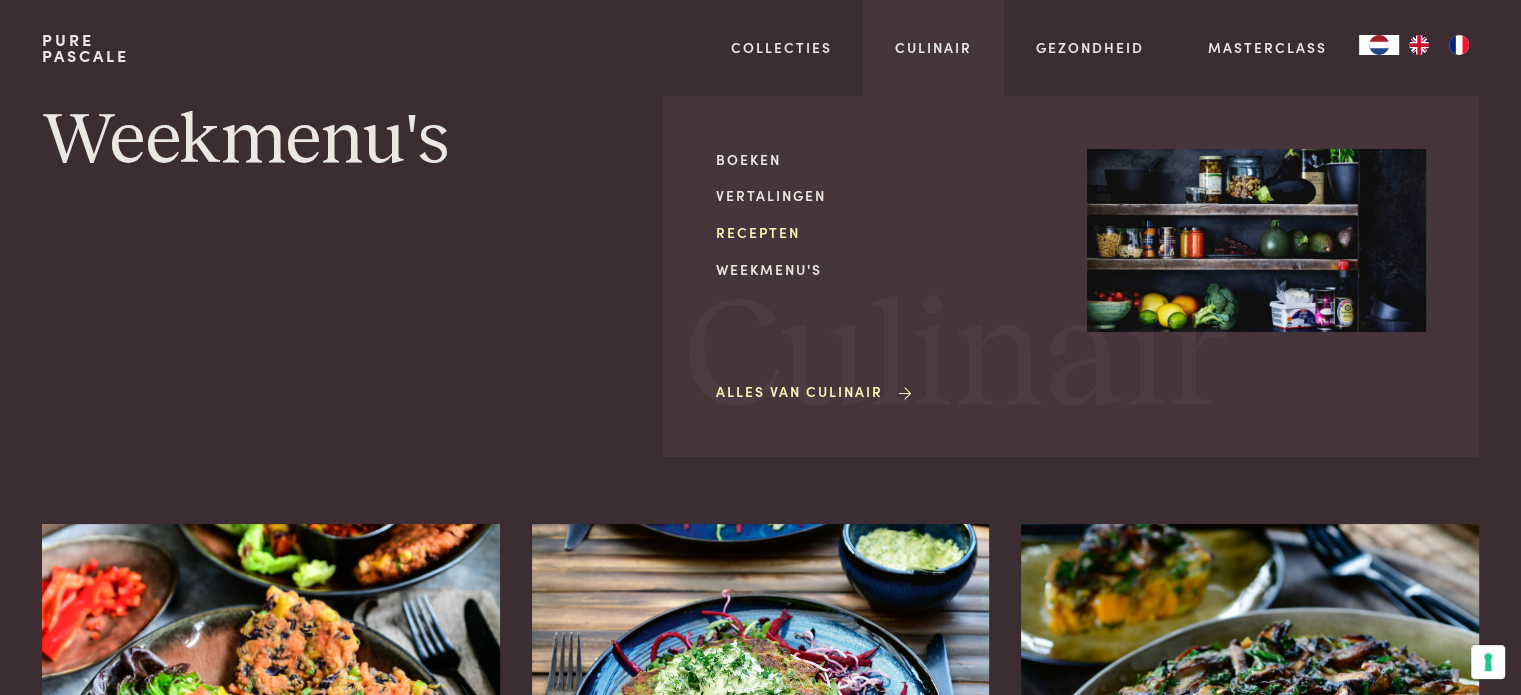 click on "Recepten" at bounding box center (885, 232) 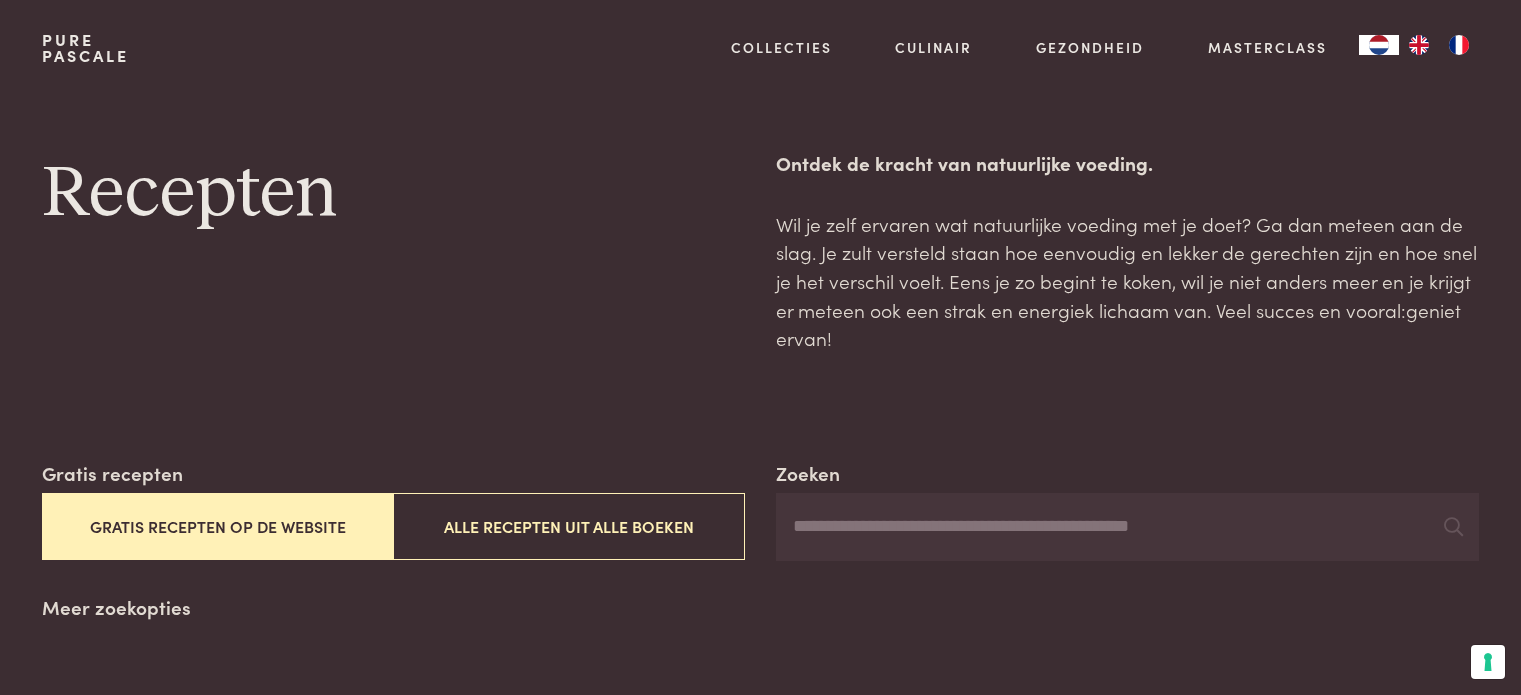 scroll, scrollTop: 0, scrollLeft: 0, axis: both 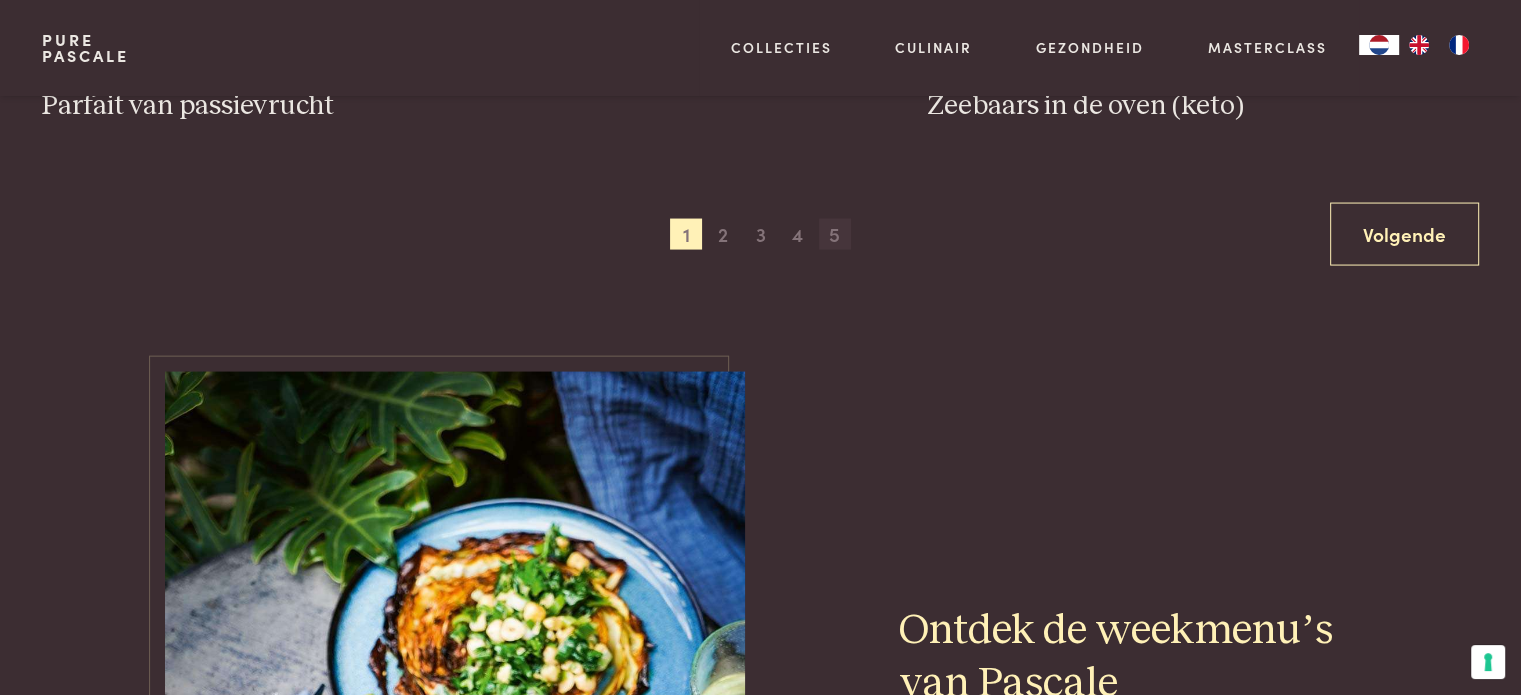 click on "5" at bounding box center (835, 235) 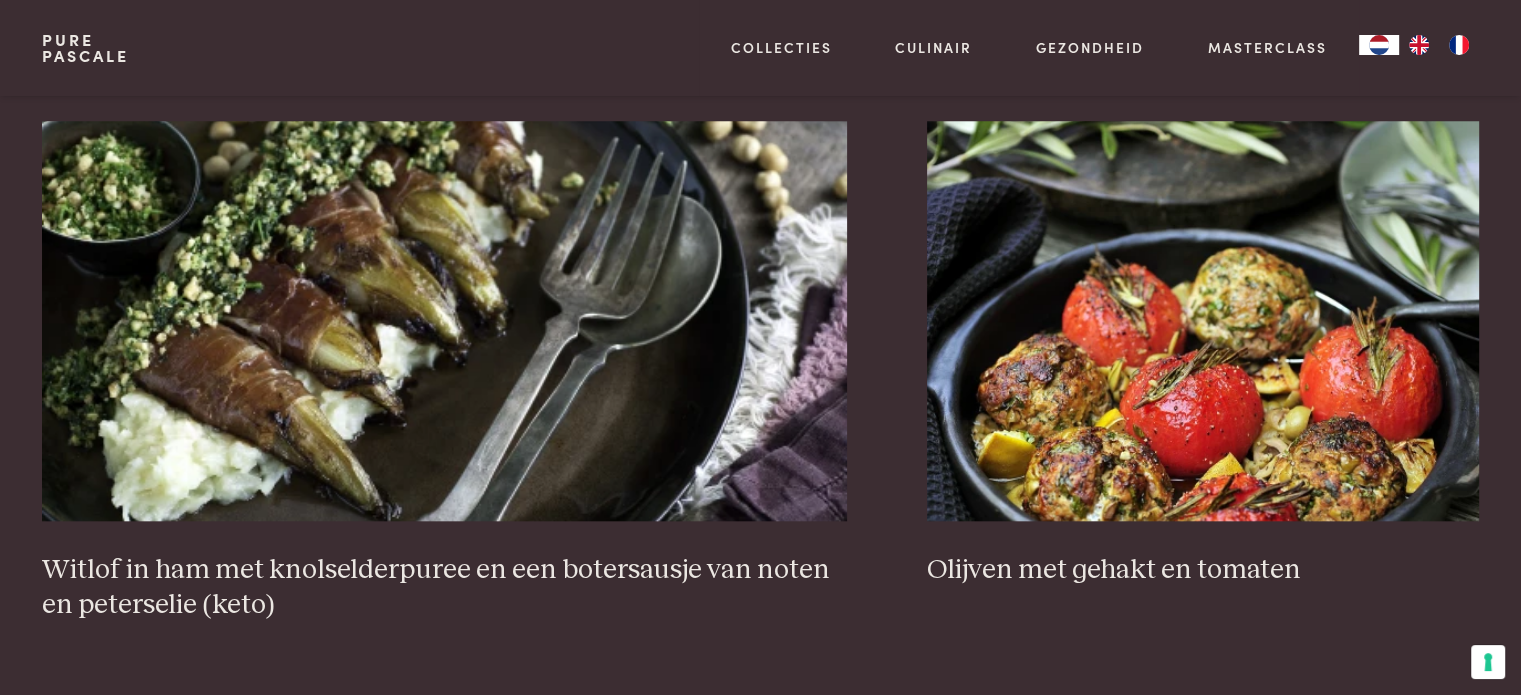 scroll, scrollTop: 1987, scrollLeft: 0, axis: vertical 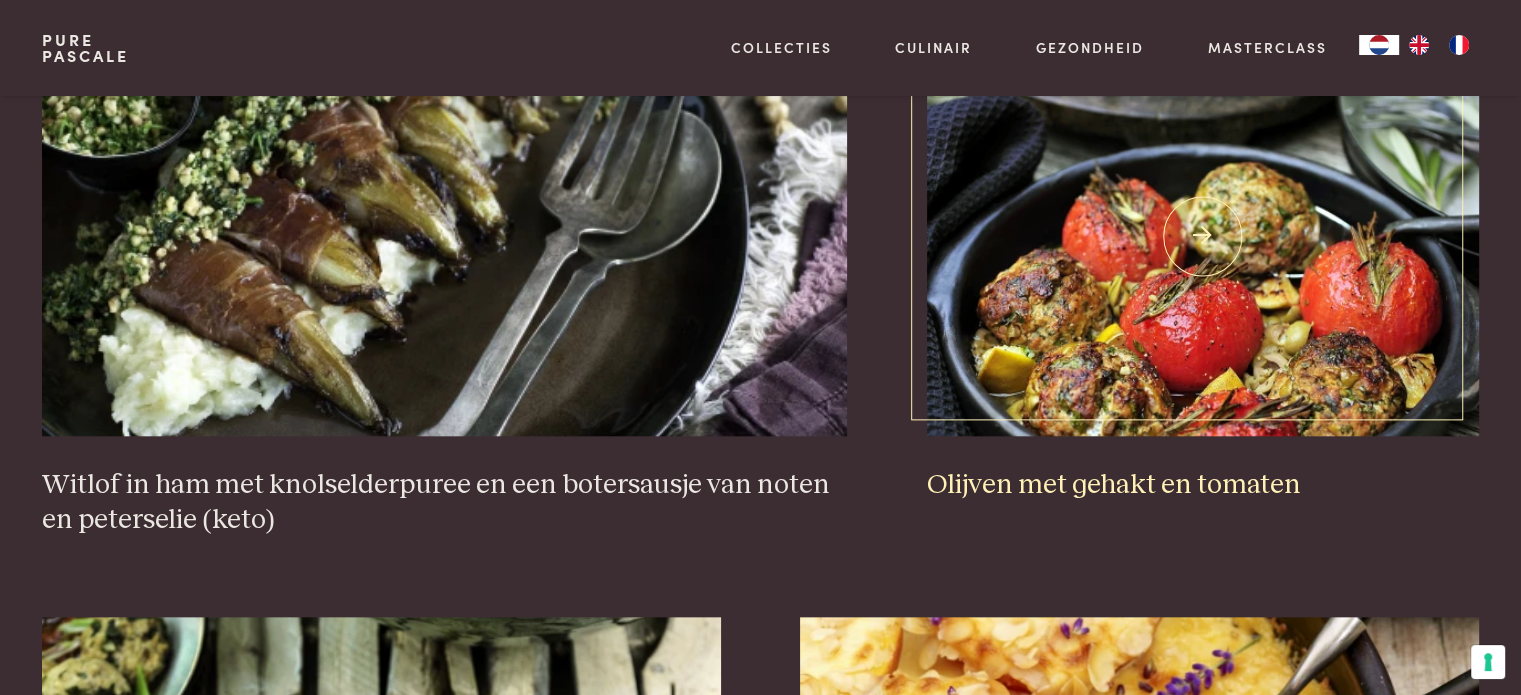 click at bounding box center (1203, 236) 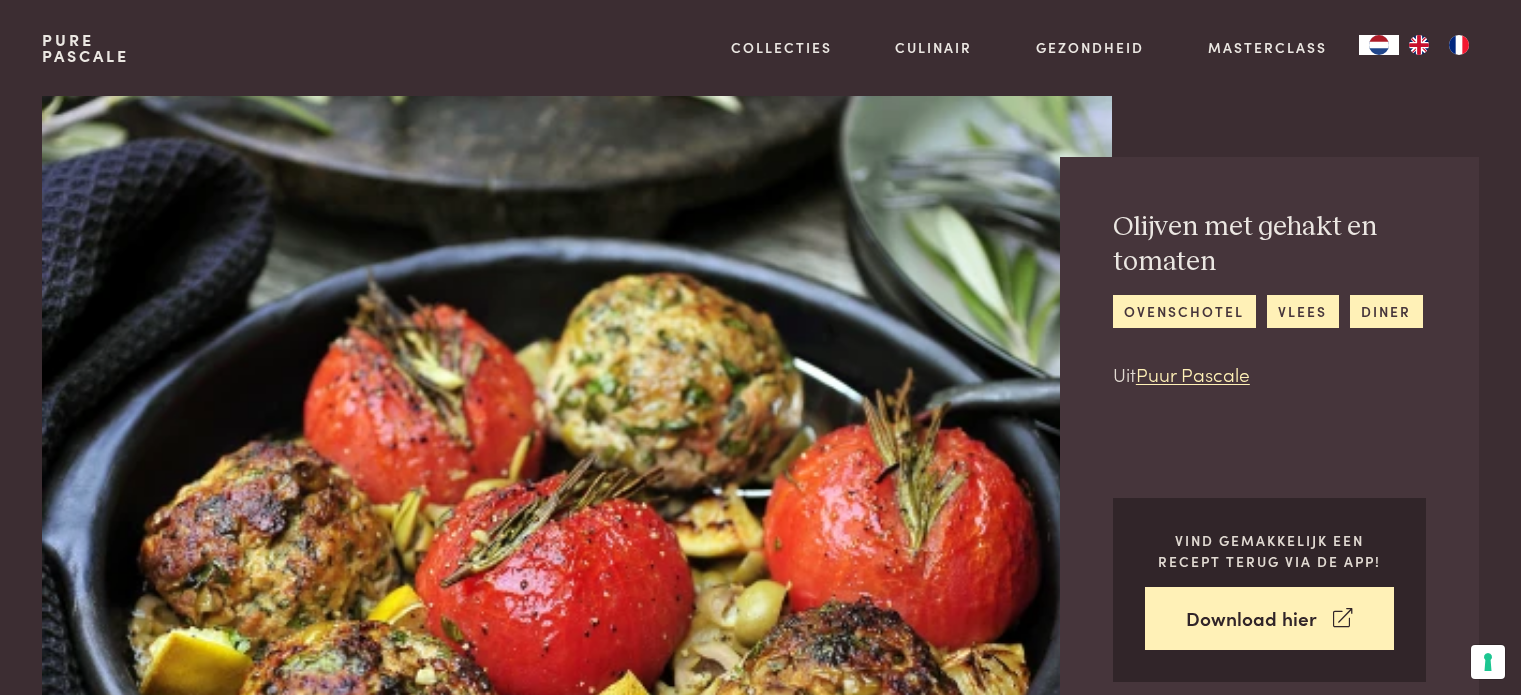 scroll, scrollTop: 0, scrollLeft: 0, axis: both 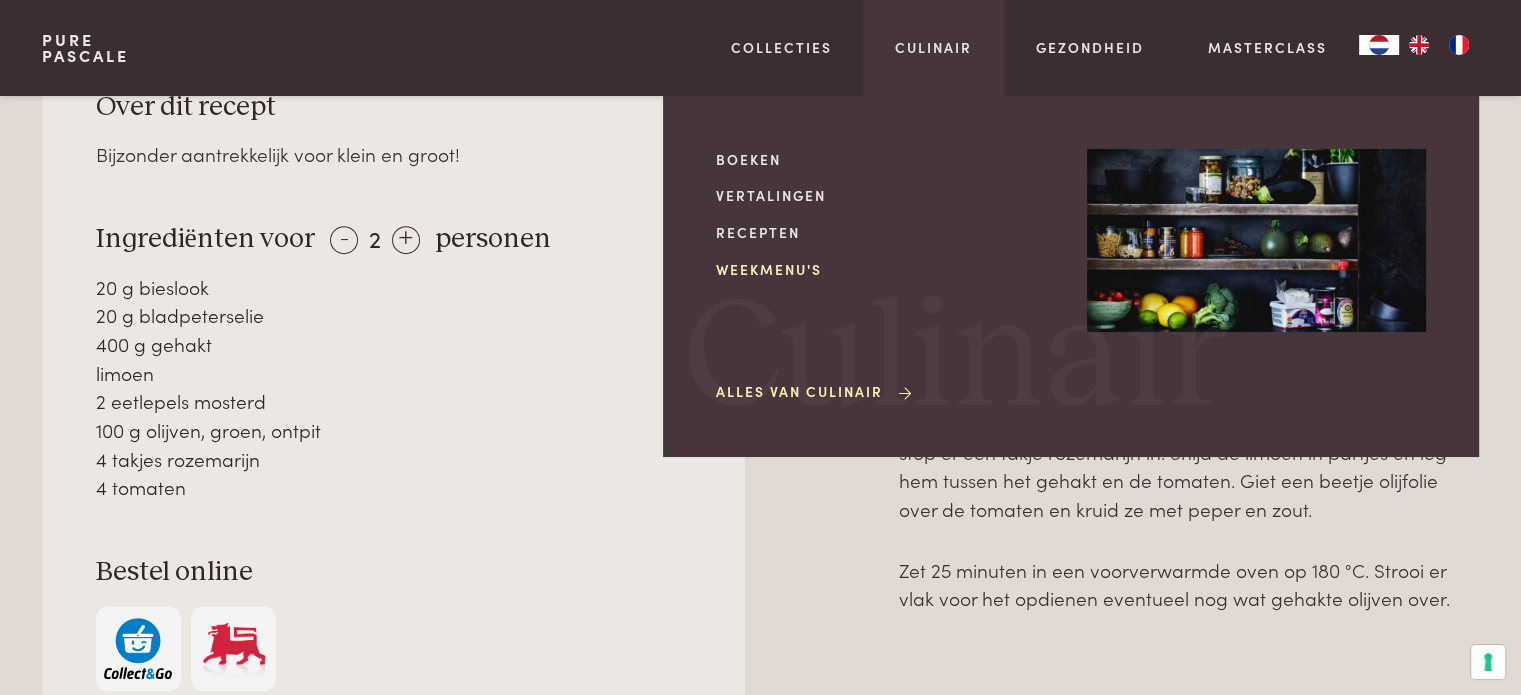click on "Weekmenu's" at bounding box center (885, 269) 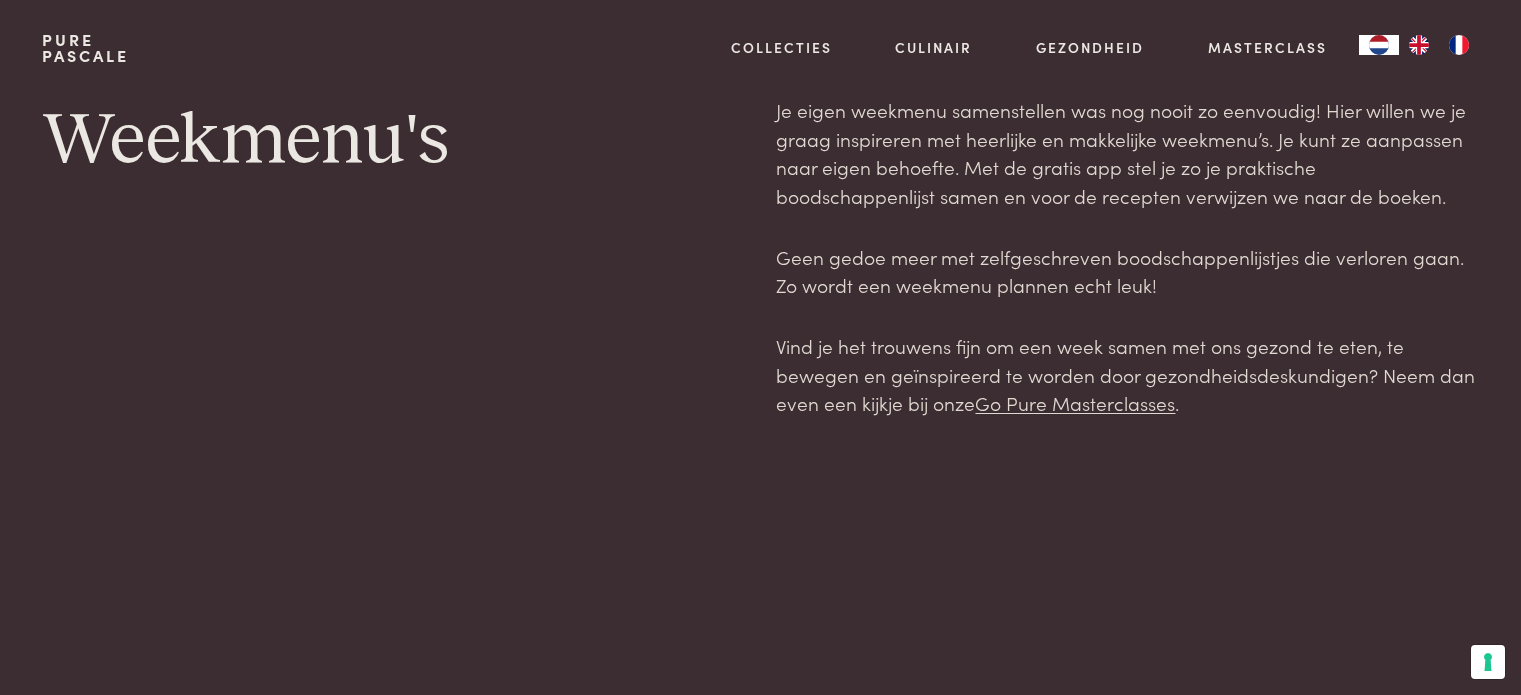 scroll, scrollTop: 0, scrollLeft: 0, axis: both 